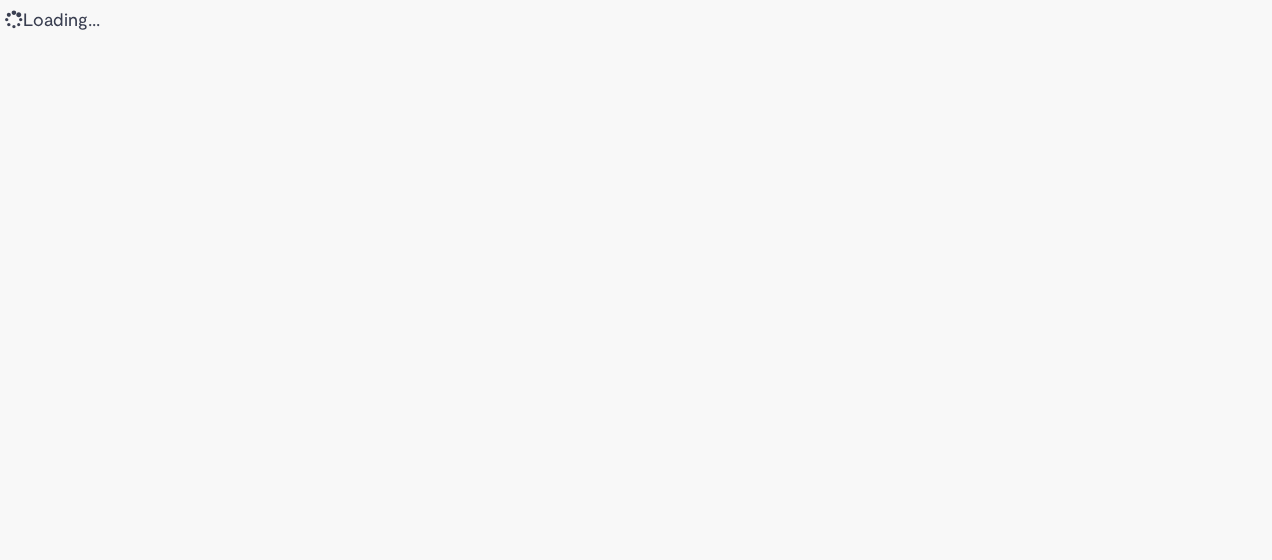 scroll, scrollTop: 0, scrollLeft: 0, axis: both 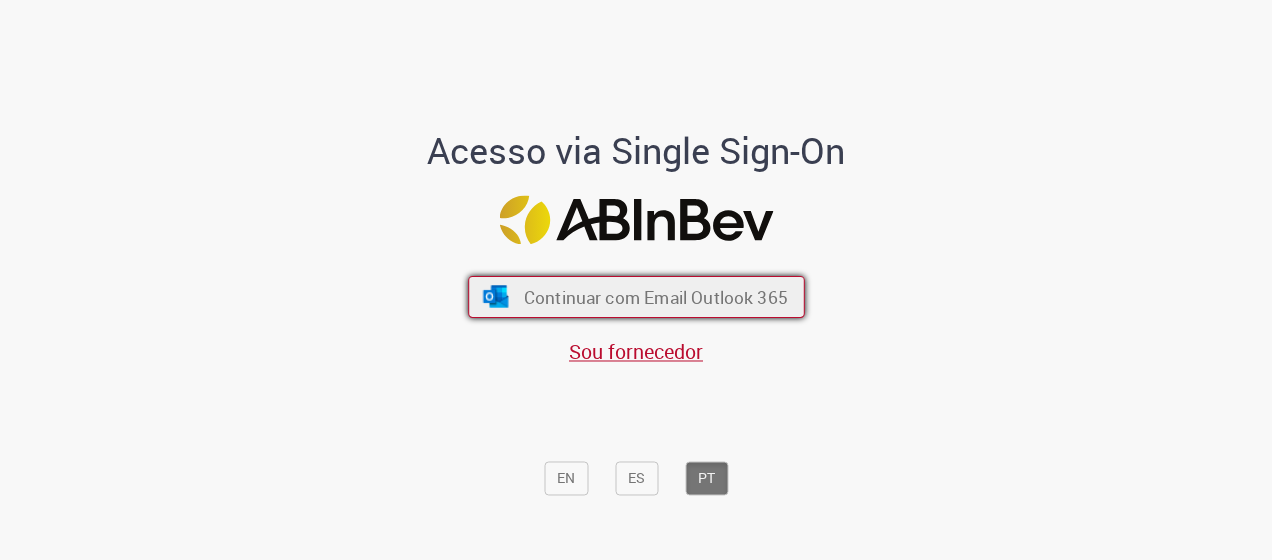 click on "Continuar com Email Outlook 365" at bounding box center [636, 297] 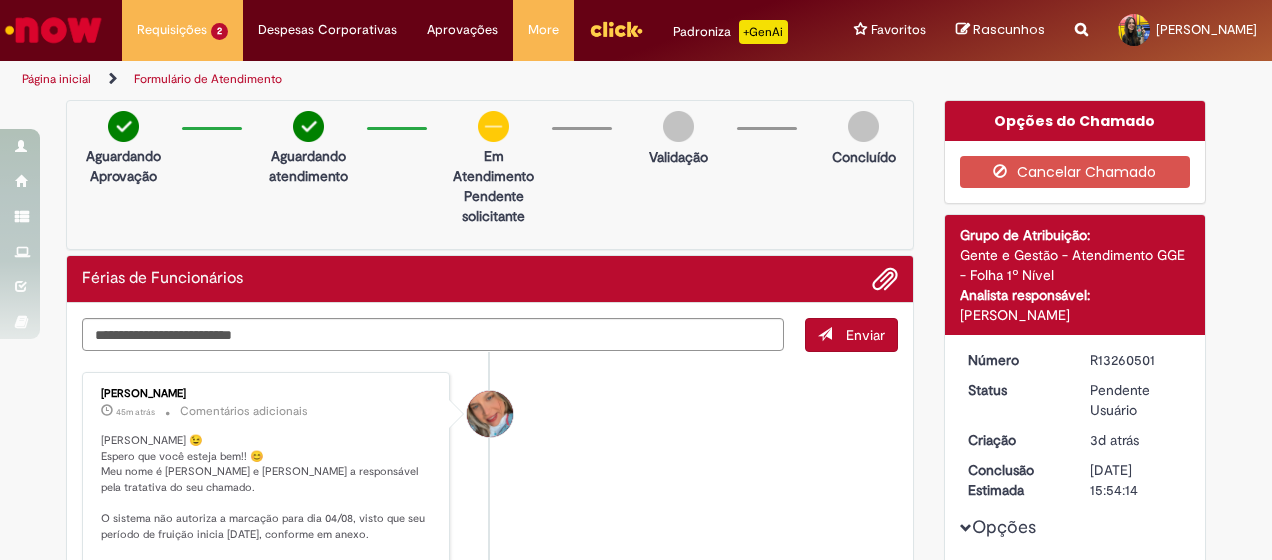 scroll, scrollTop: 0, scrollLeft: 0, axis: both 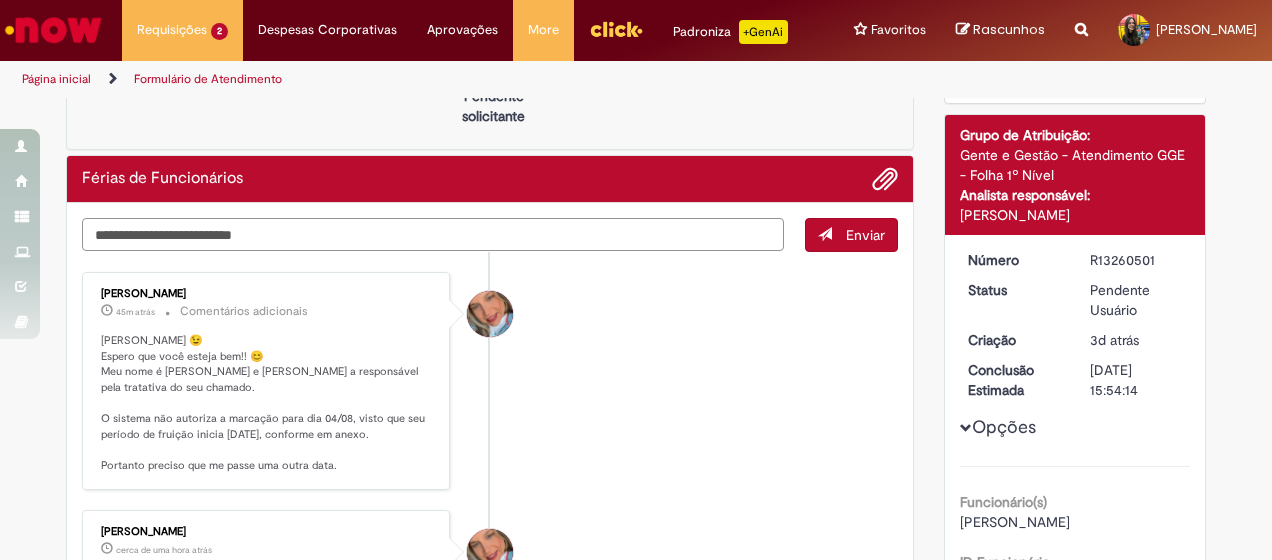 click at bounding box center [433, 234] 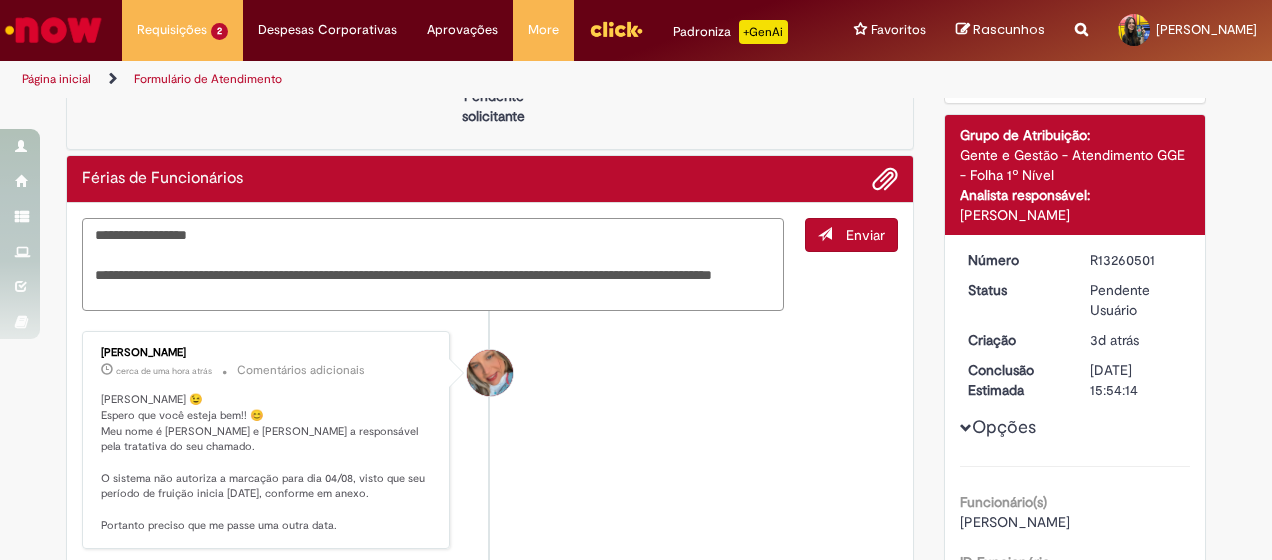 click on "**********" at bounding box center (433, 264) 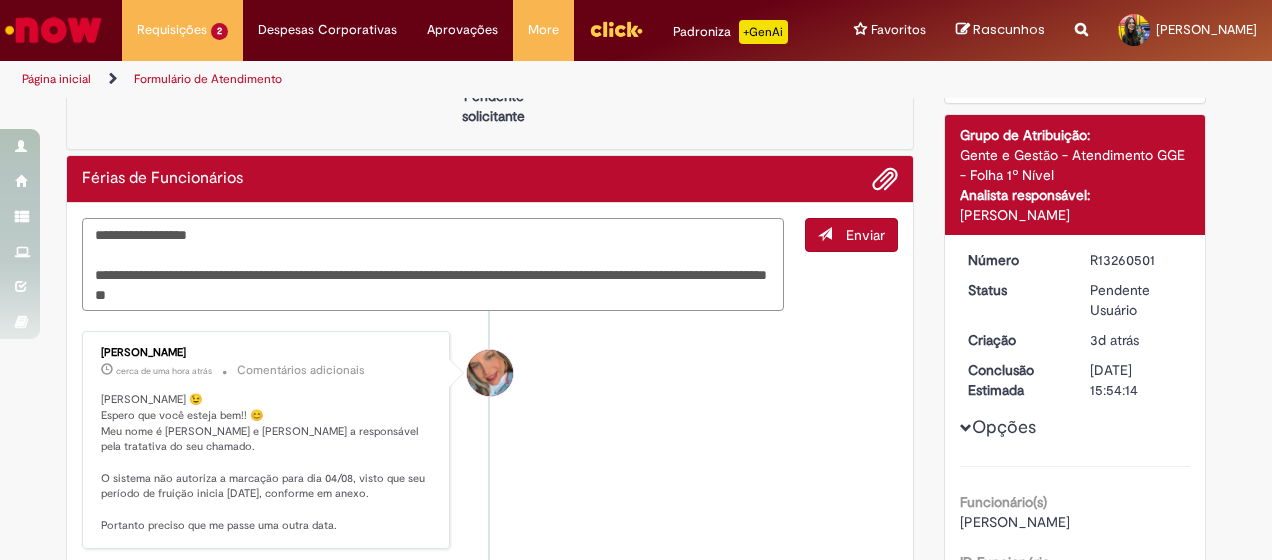 click on "**********" at bounding box center (433, 264) 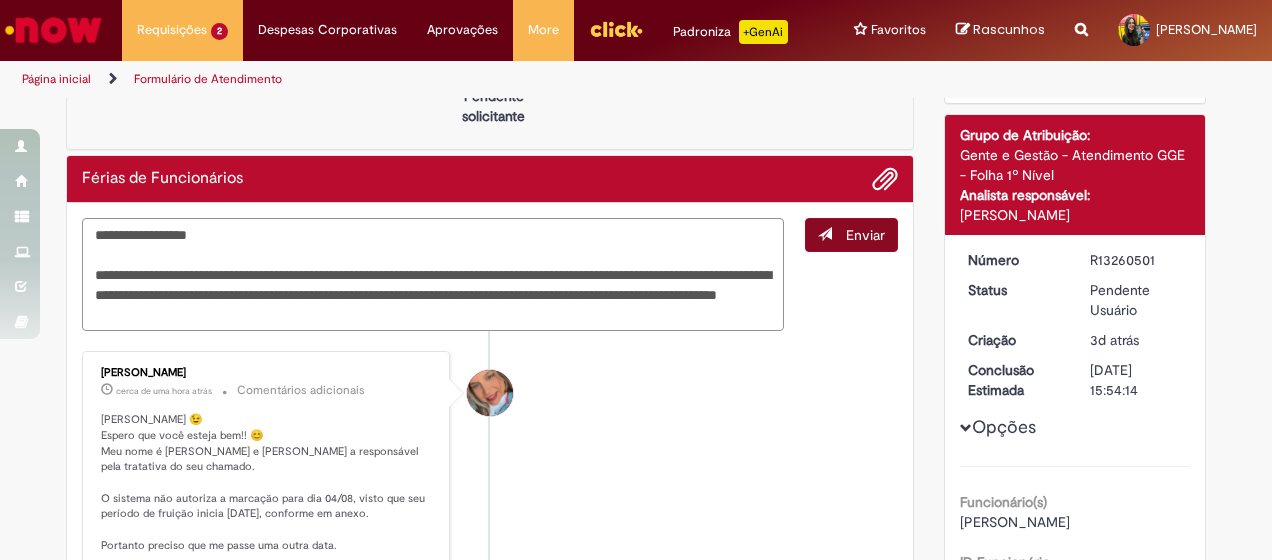 type on "**********" 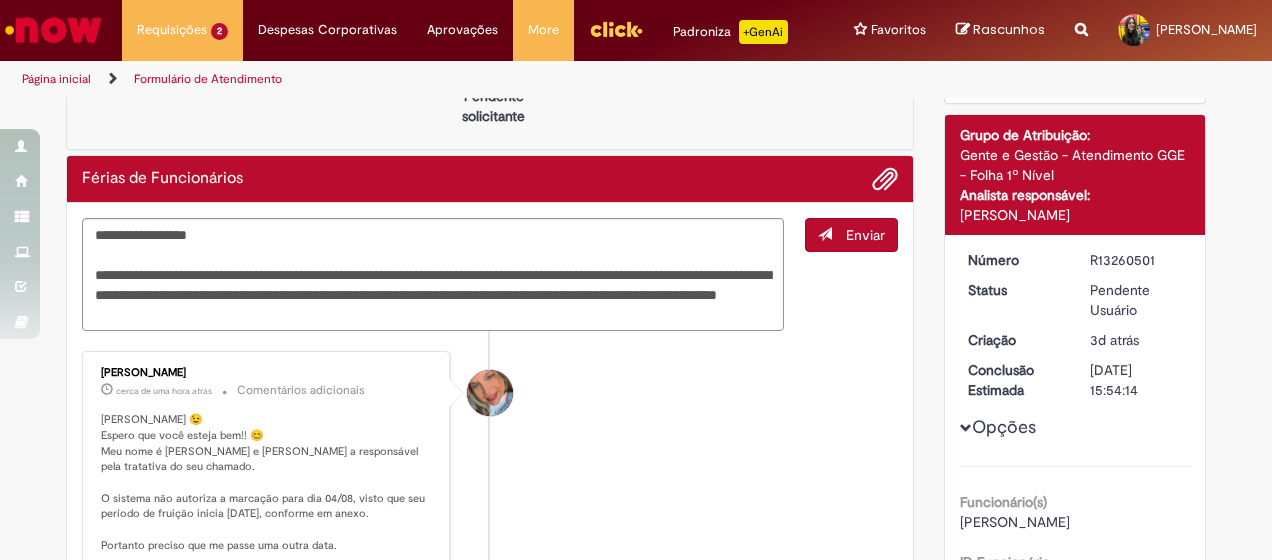 click on "Enviar" at bounding box center (851, 235) 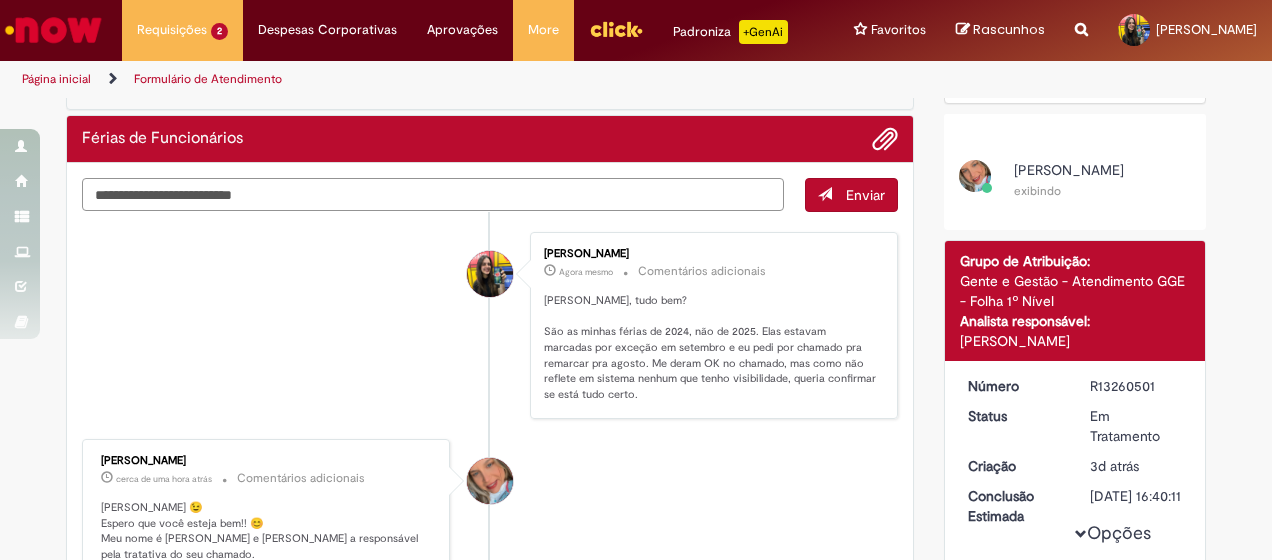 click at bounding box center [433, 194] 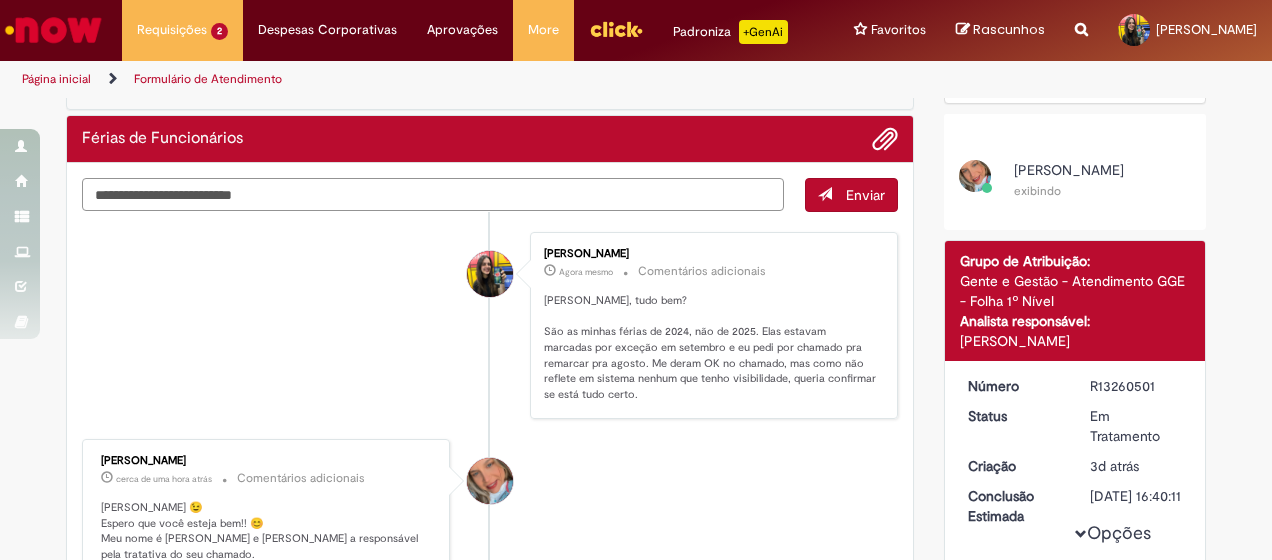 click at bounding box center [433, 194] 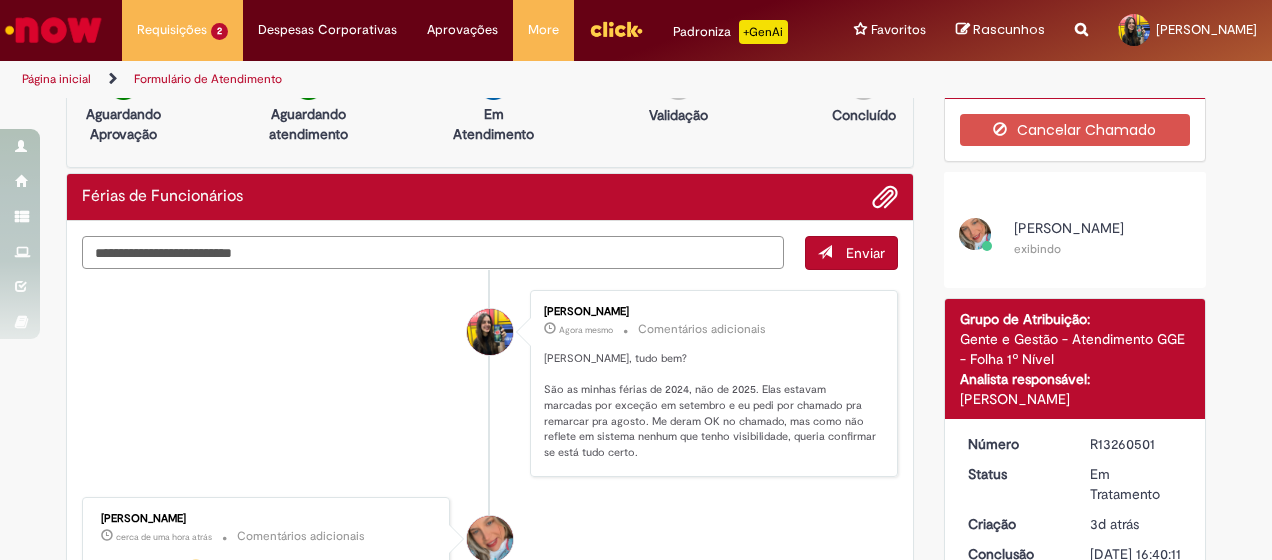 scroll, scrollTop: 0, scrollLeft: 0, axis: both 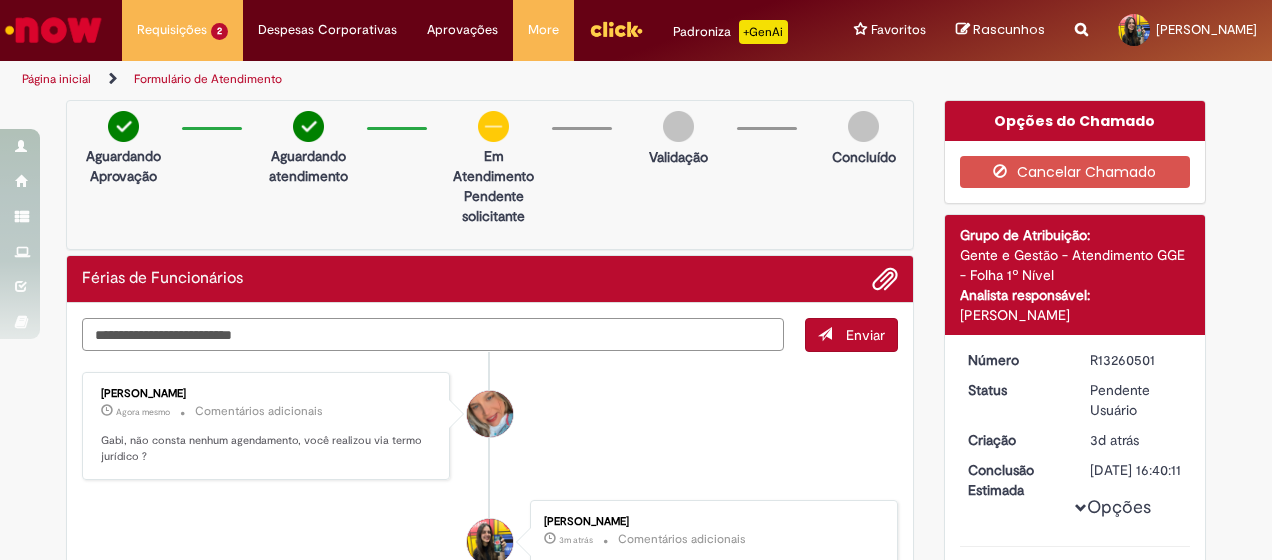 click at bounding box center [433, 334] 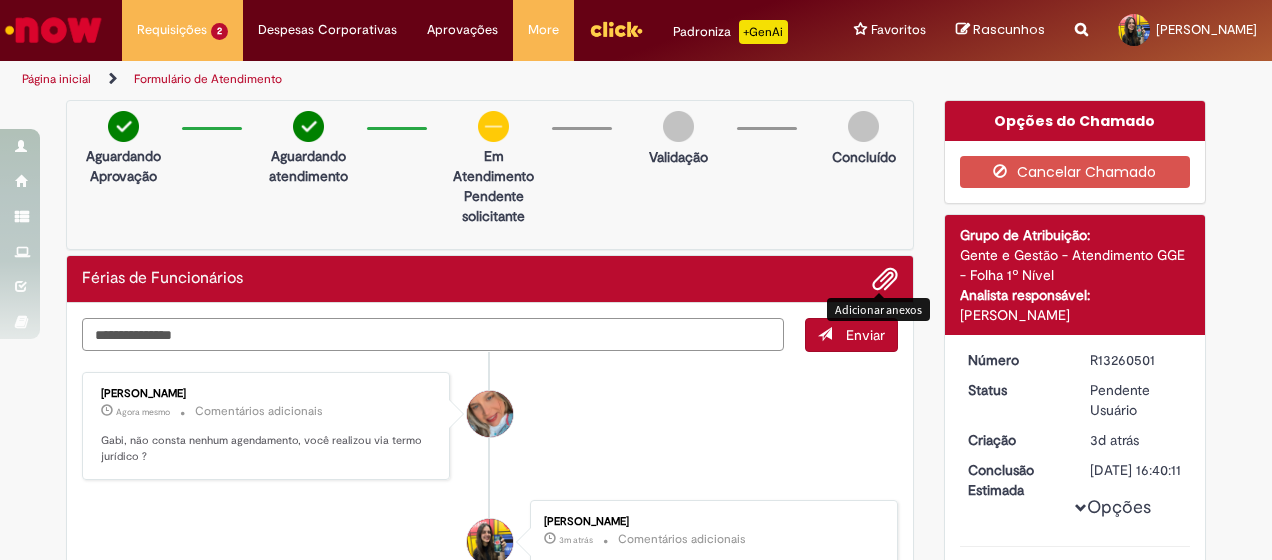 type on "**********" 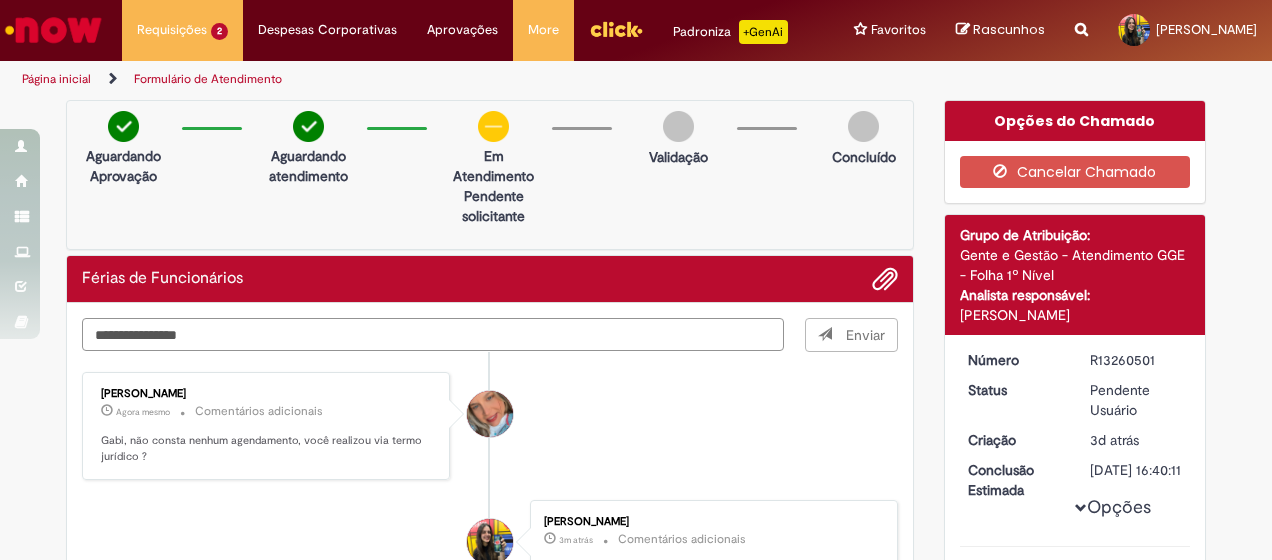 click on "**********" at bounding box center [433, 334] 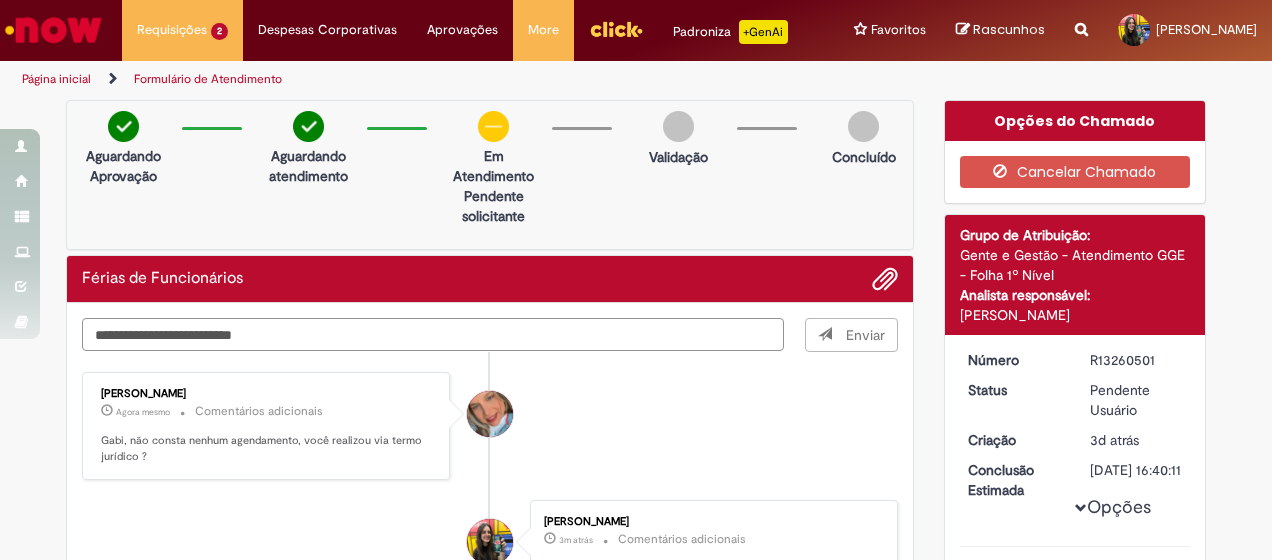 click at bounding box center (433, 334) 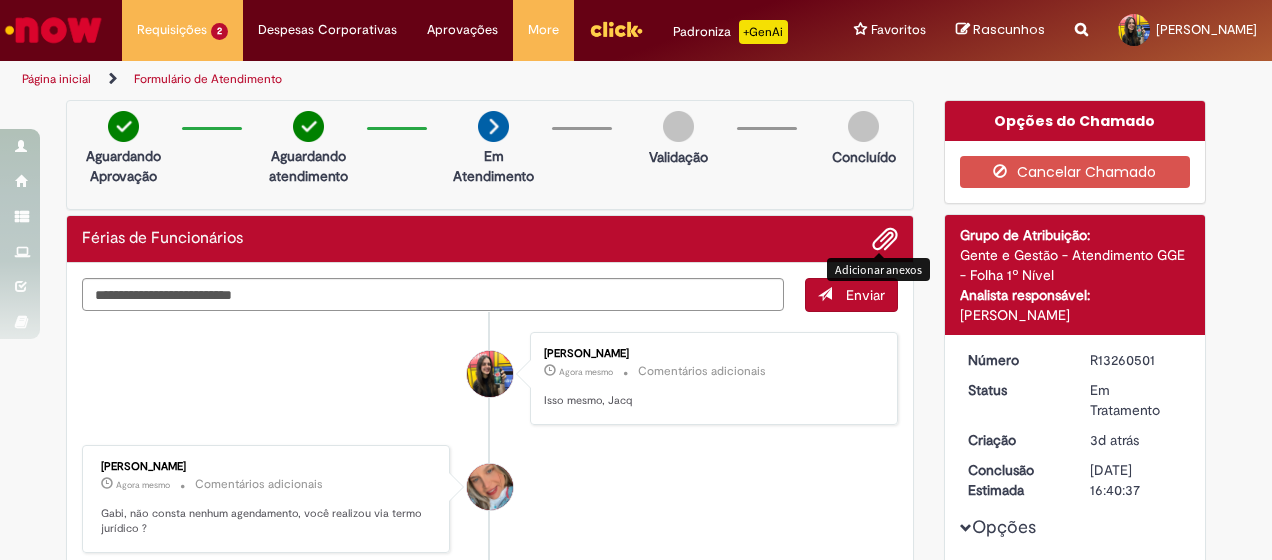 click at bounding box center [885, 240] 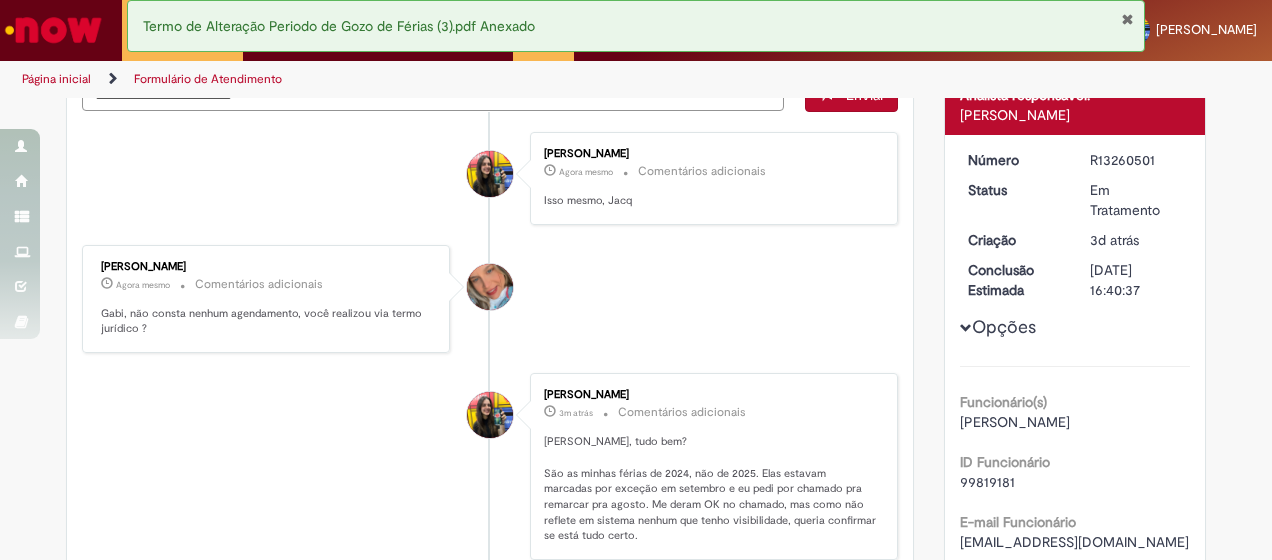 scroll, scrollTop: 0, scrollLeft: 0, axis: both 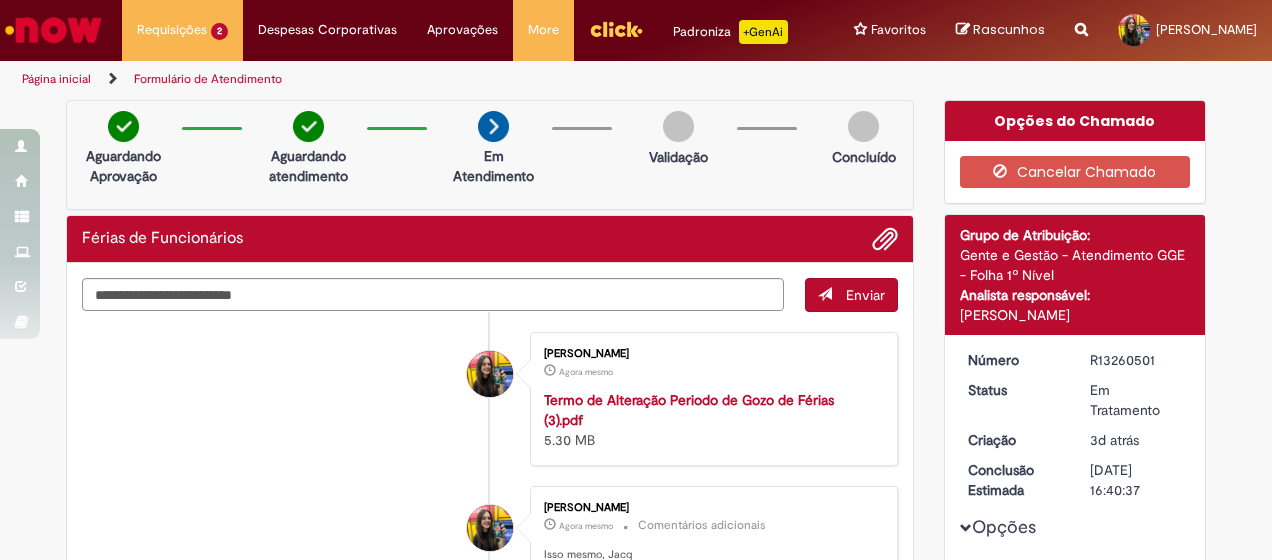 click on "Aguardando Aprovação
Aguardando atendimento
Em Atendimento
Em Atendimento
Validação
Concluído" at bounding box center [490, 155] 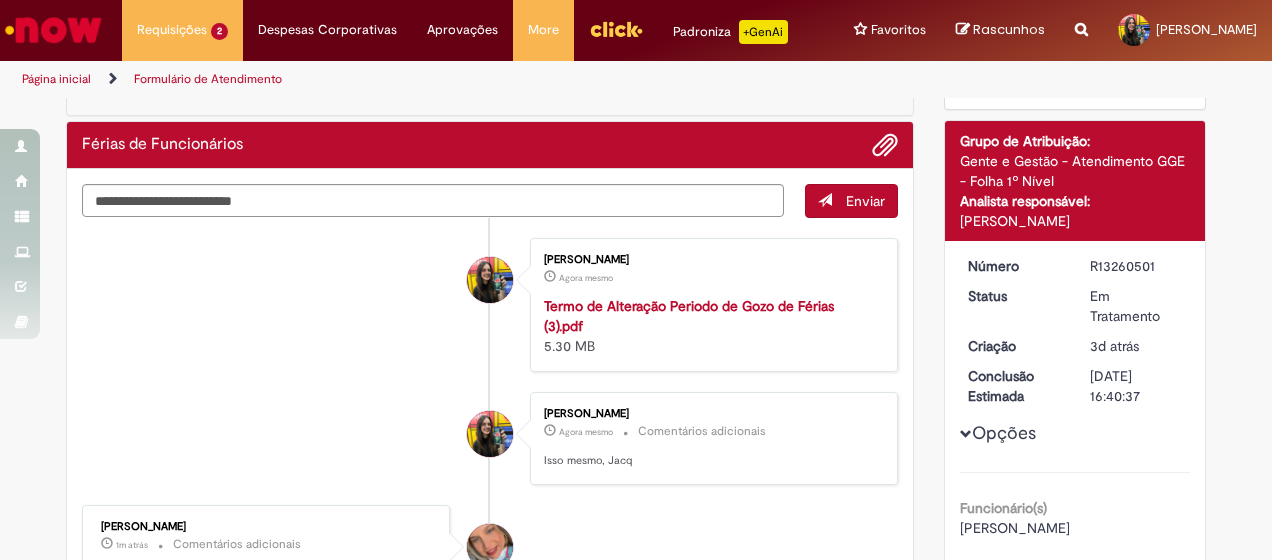 scroll, scrollTop: 0, scrollLeft: 0, axis: both 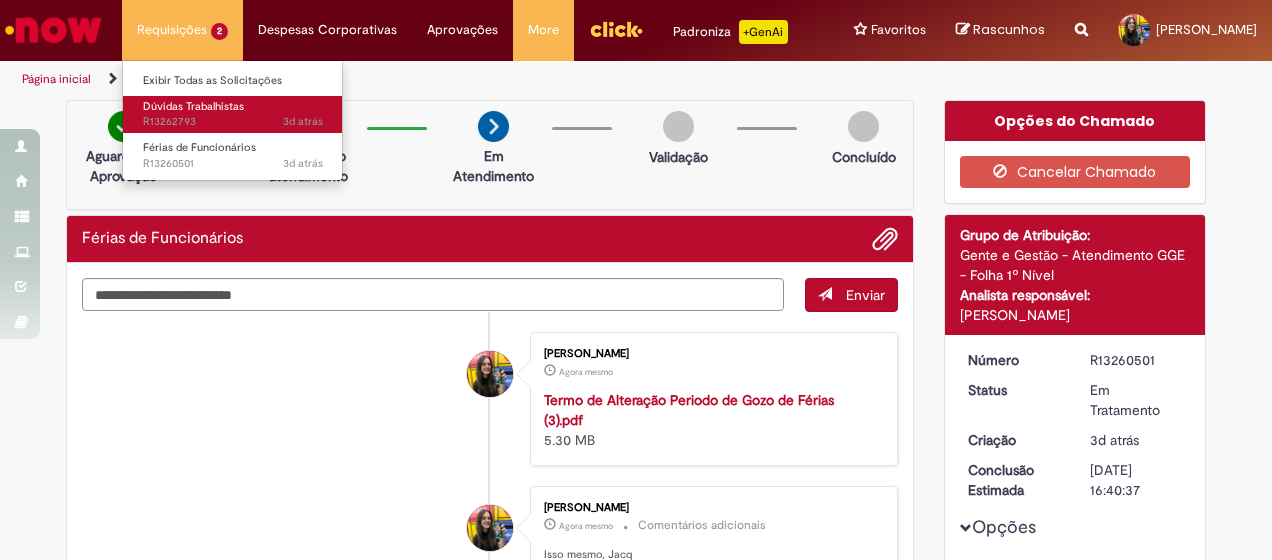 click on "Dúvidas Trabalhistas
3d atrás 3 dias atrás  R13262793" at bounding box center [233, 114] 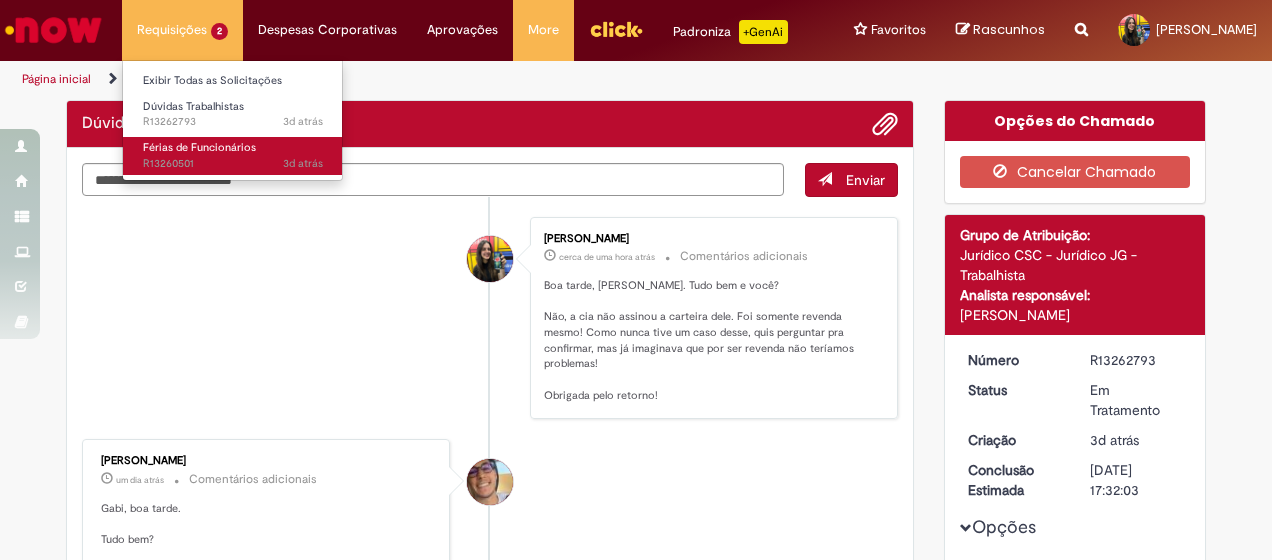click on "Férias de Funcionários
3d atrás 3 dias atrás  R13260501" at bounding box center [233, 155] 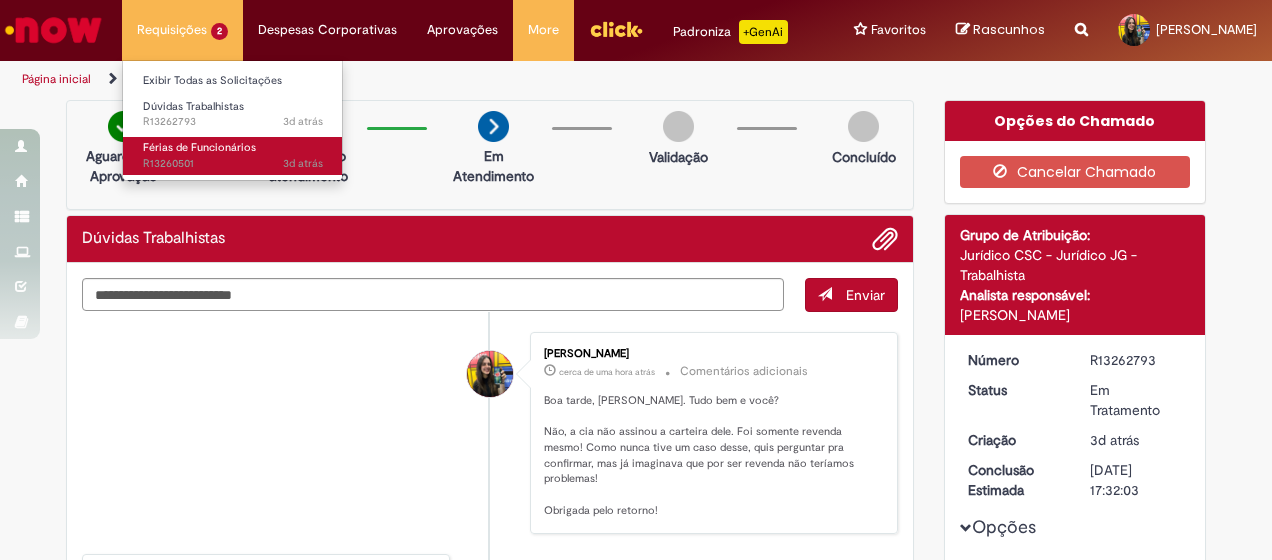click on "Férias de Funcionários
3d atrás 3 dias atrás  R13260501" at bounding box center [233, 155] 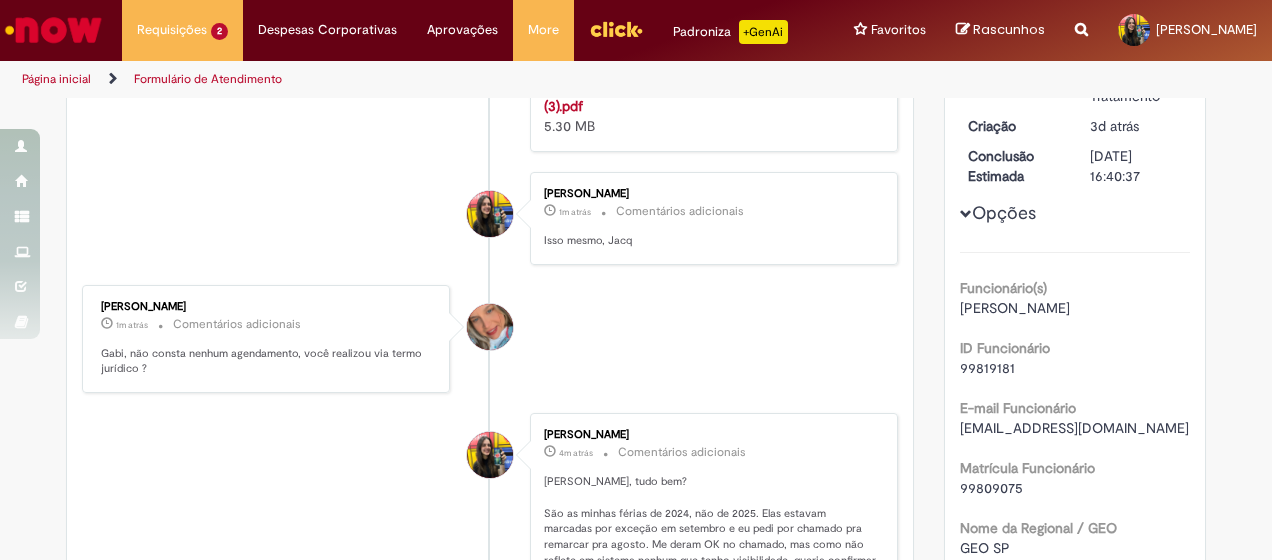 scroll, scrollTop: 414, scrollLeft: 0, axis: vertical 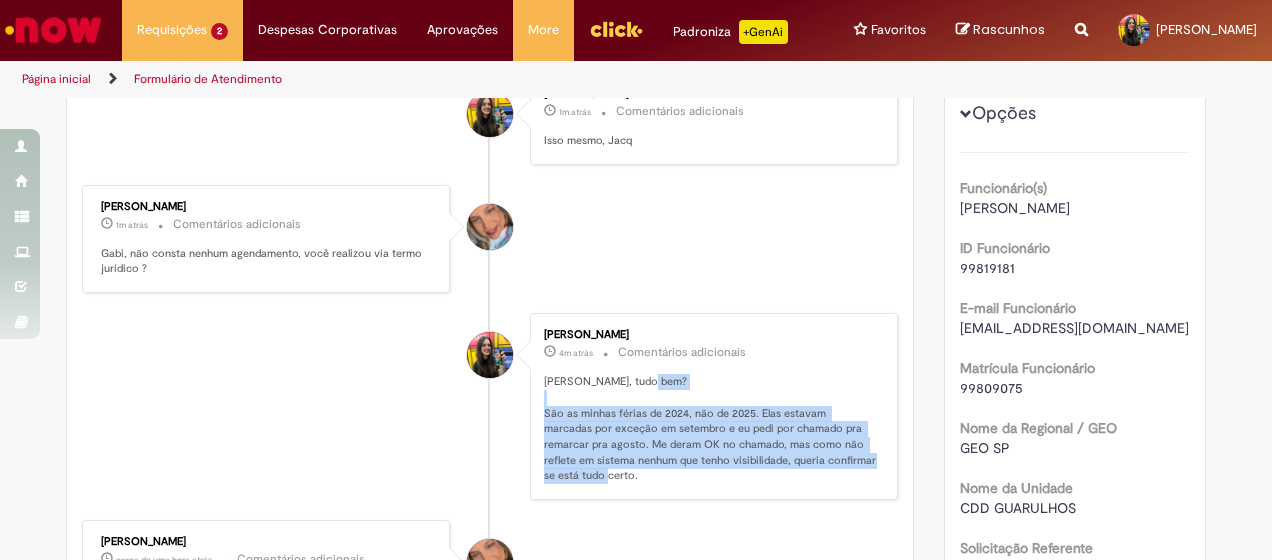 drag, startPoint x: 550, startPoint y: 365, endPoint x: 677, endPoint y: 465, distance: 161.64467 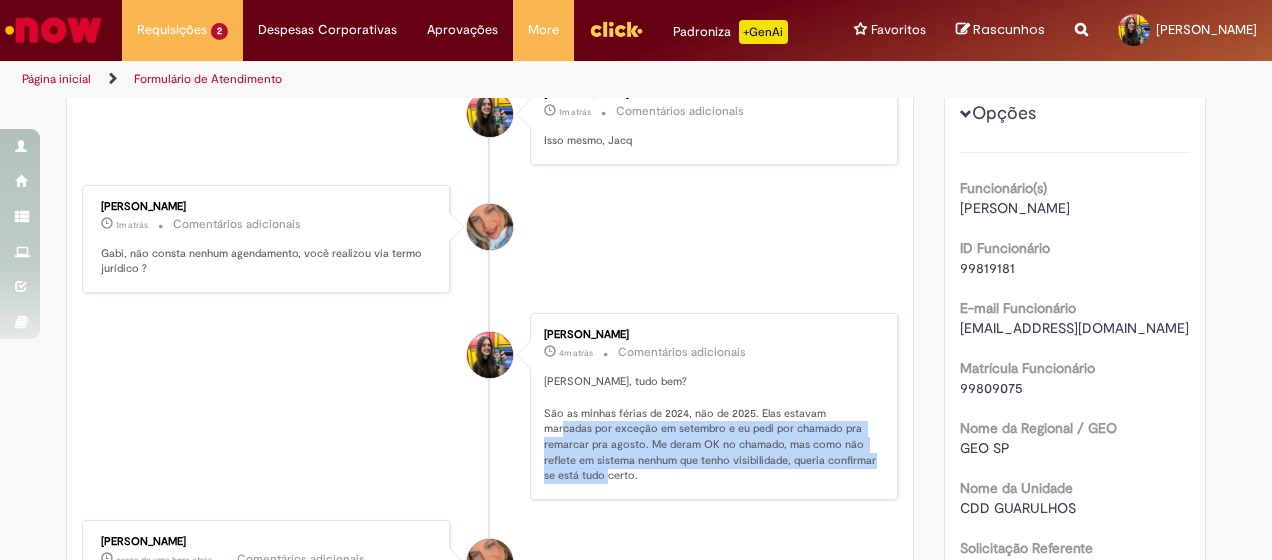 drag, startPoint x: 577, startPoint y: 420, endPoint x: 652, endPoint y: 459, distance: 84.53402 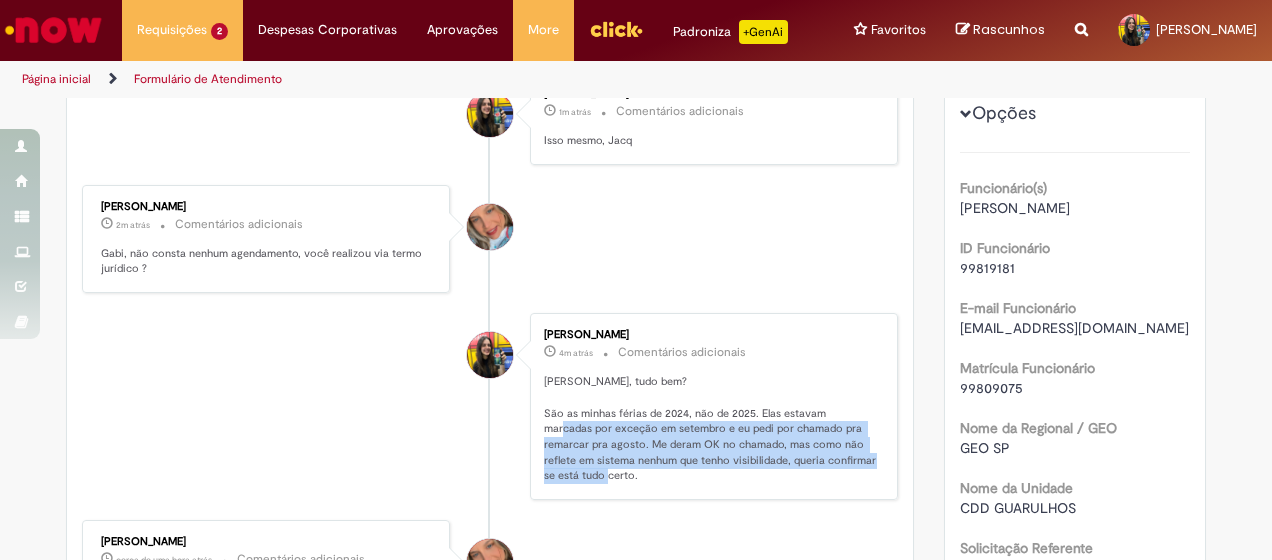 click on "[PERSON_NAME], tudo bem?
São as minhas férias de 2024, não de 2025. Elas estavam marcadas por exceção em setembro e eu pedi por chamado pra remarcar pra agosto. Me deram OK no chamado, mas como não reflete em sistema nenhum que tenho visibilidade, queria confirmar se está tudo certo." at bounding box center (710, 429) 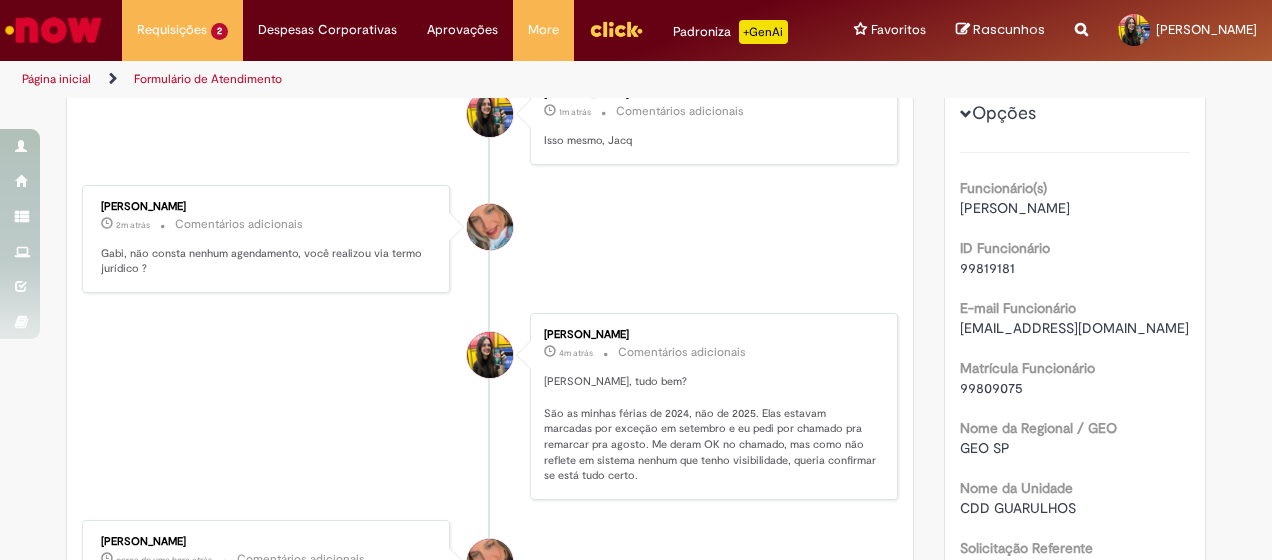 click on "[PERSON_NAME]" at bounding box center (710, 335) 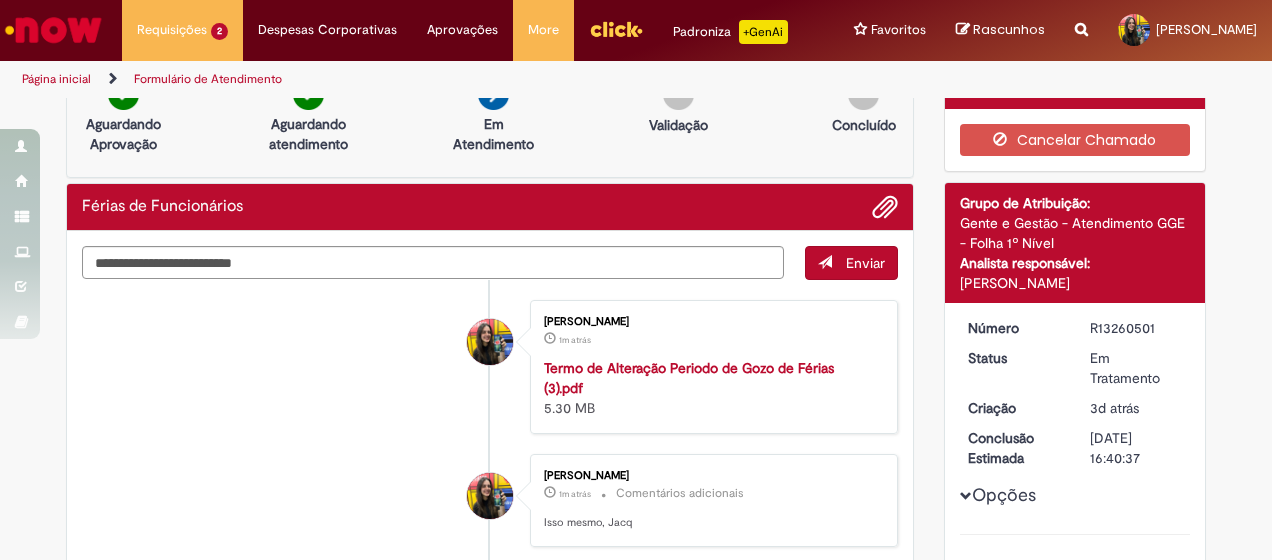 scroll, scrollTop: 0, scrollLeft: 0, axis: both 